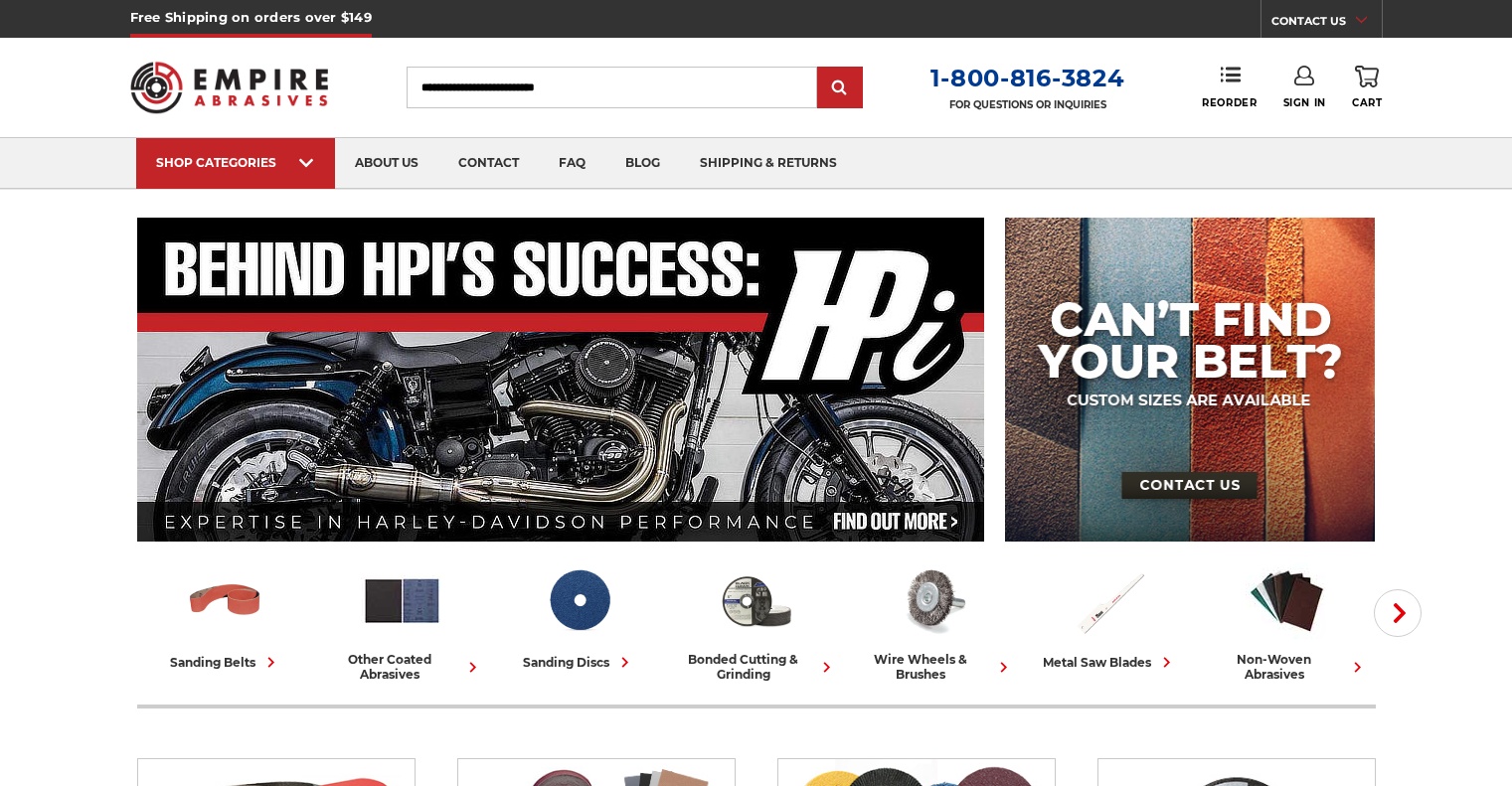 scroll, scrollTop: 0, scrollLeft: 0, axis: both 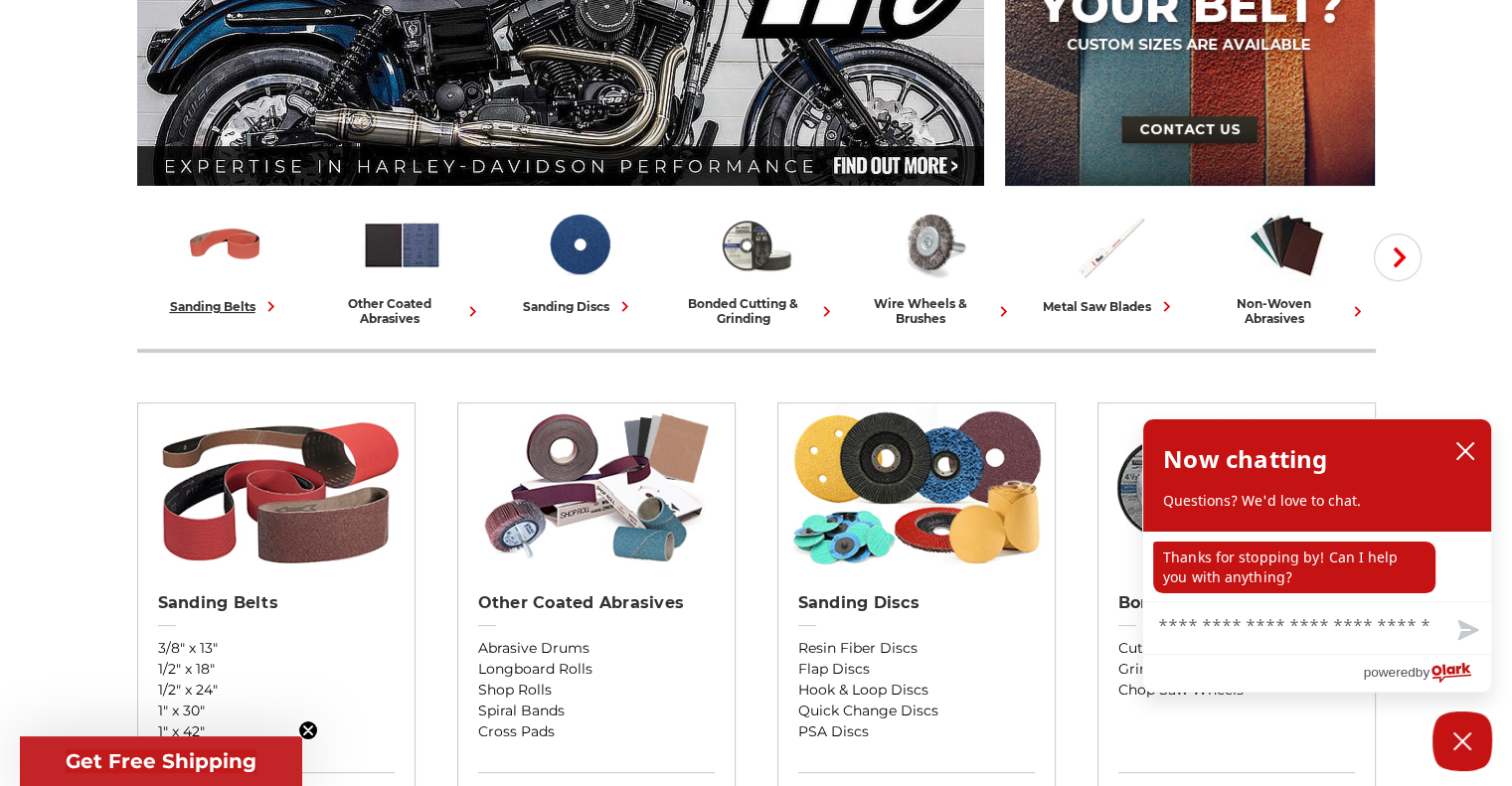 click 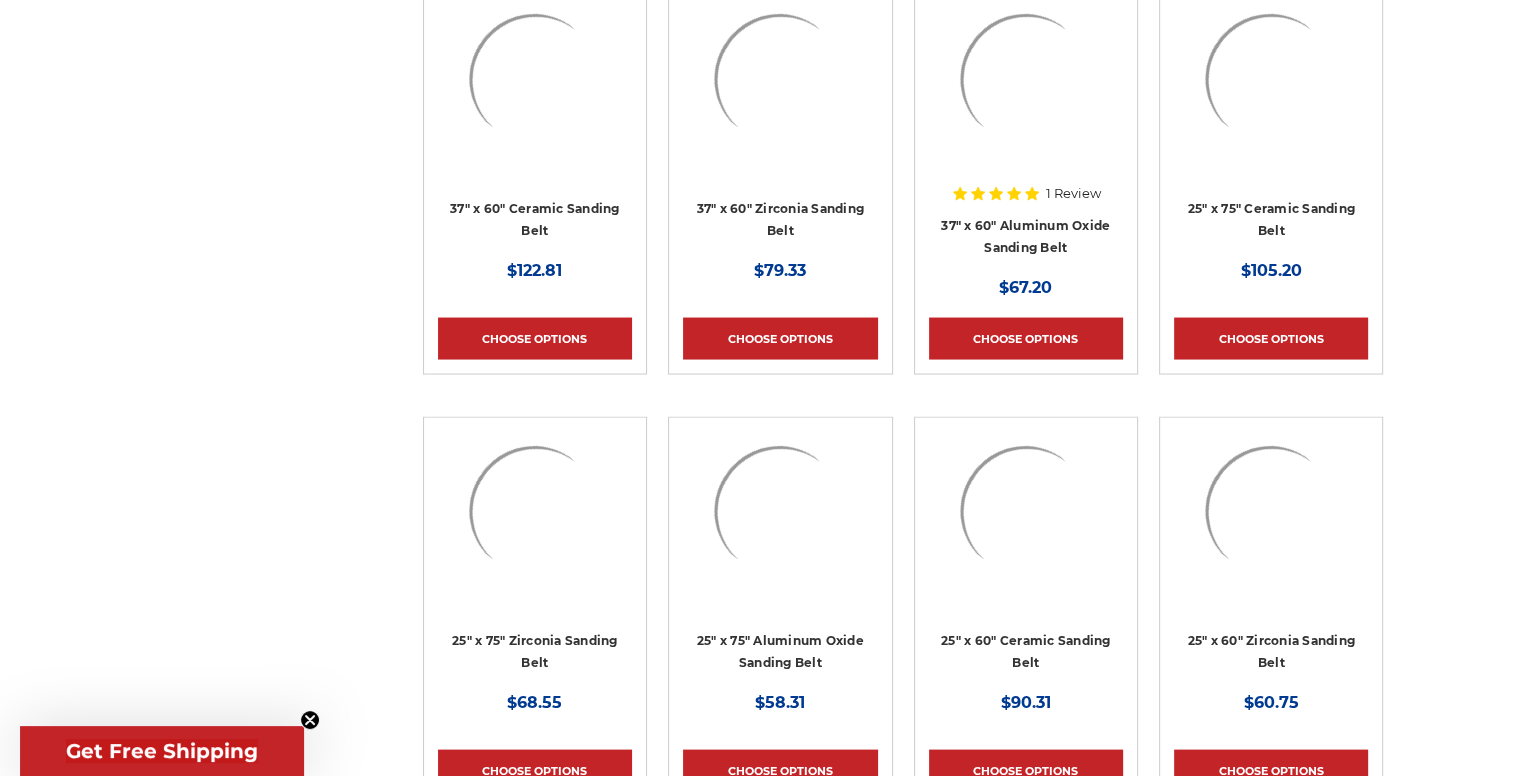 scroll, scrollTop: 4632, scrollLeft: 0, axis: vertical 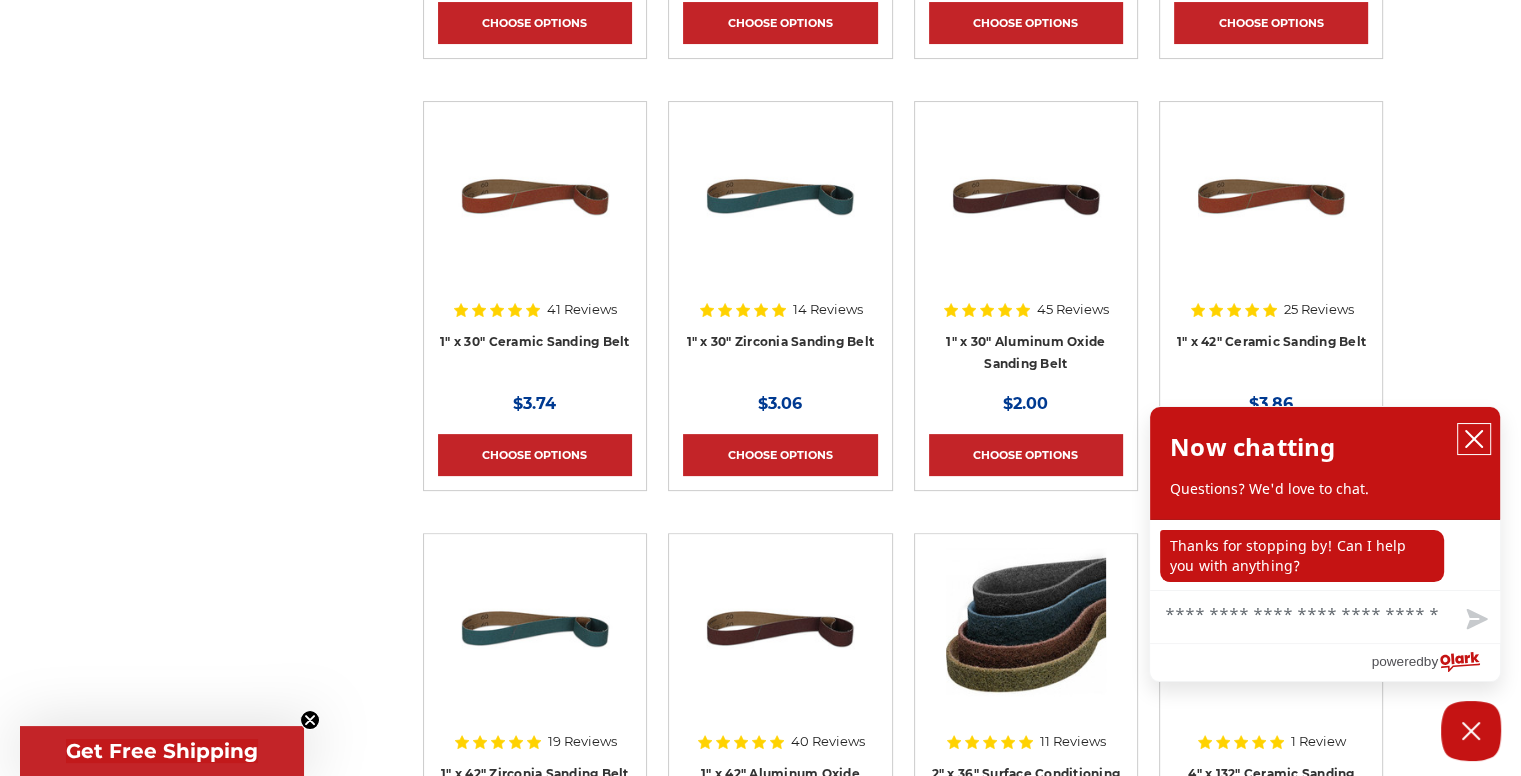 click 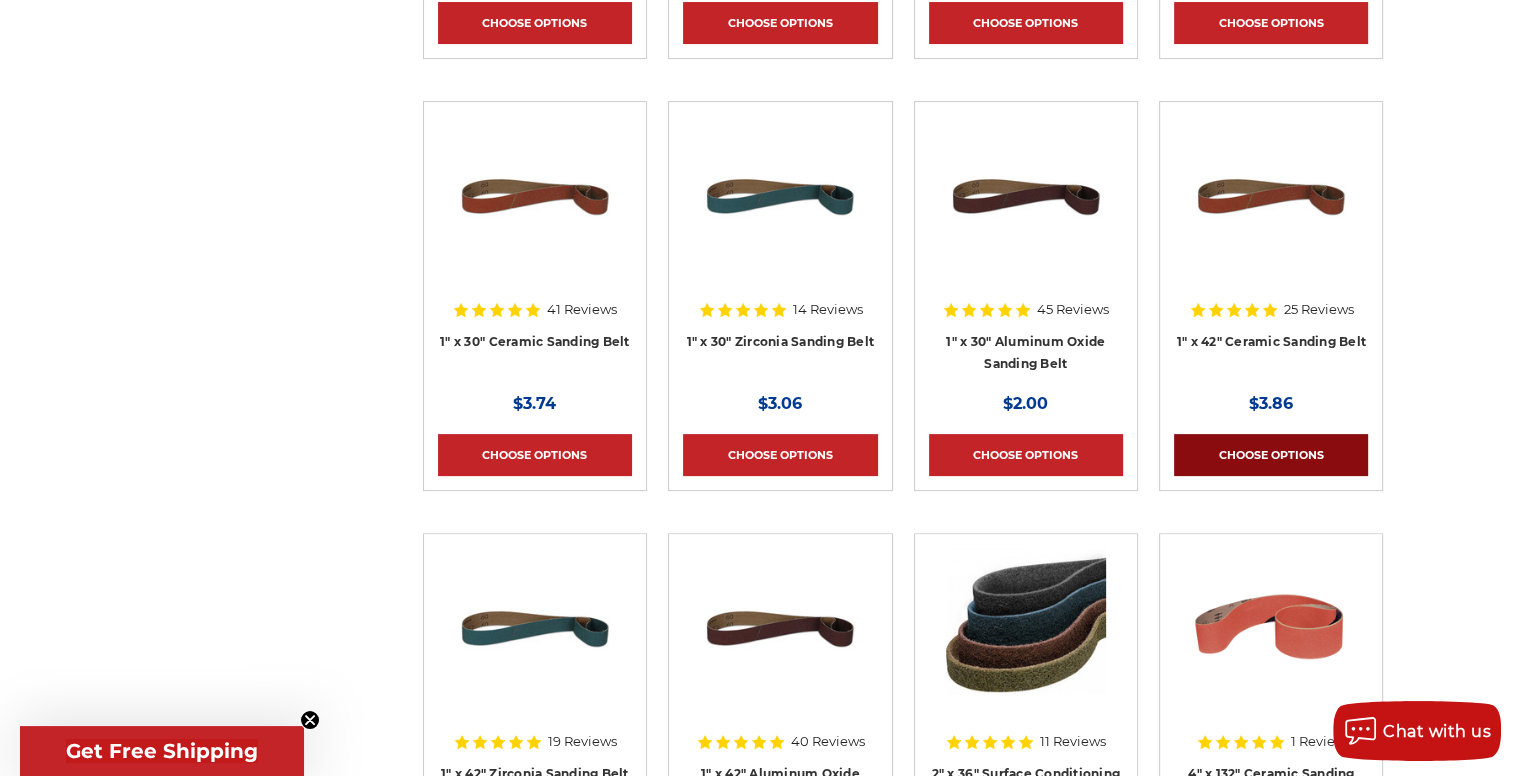 click on "Choose Options" at bounding box center (1271, 455) 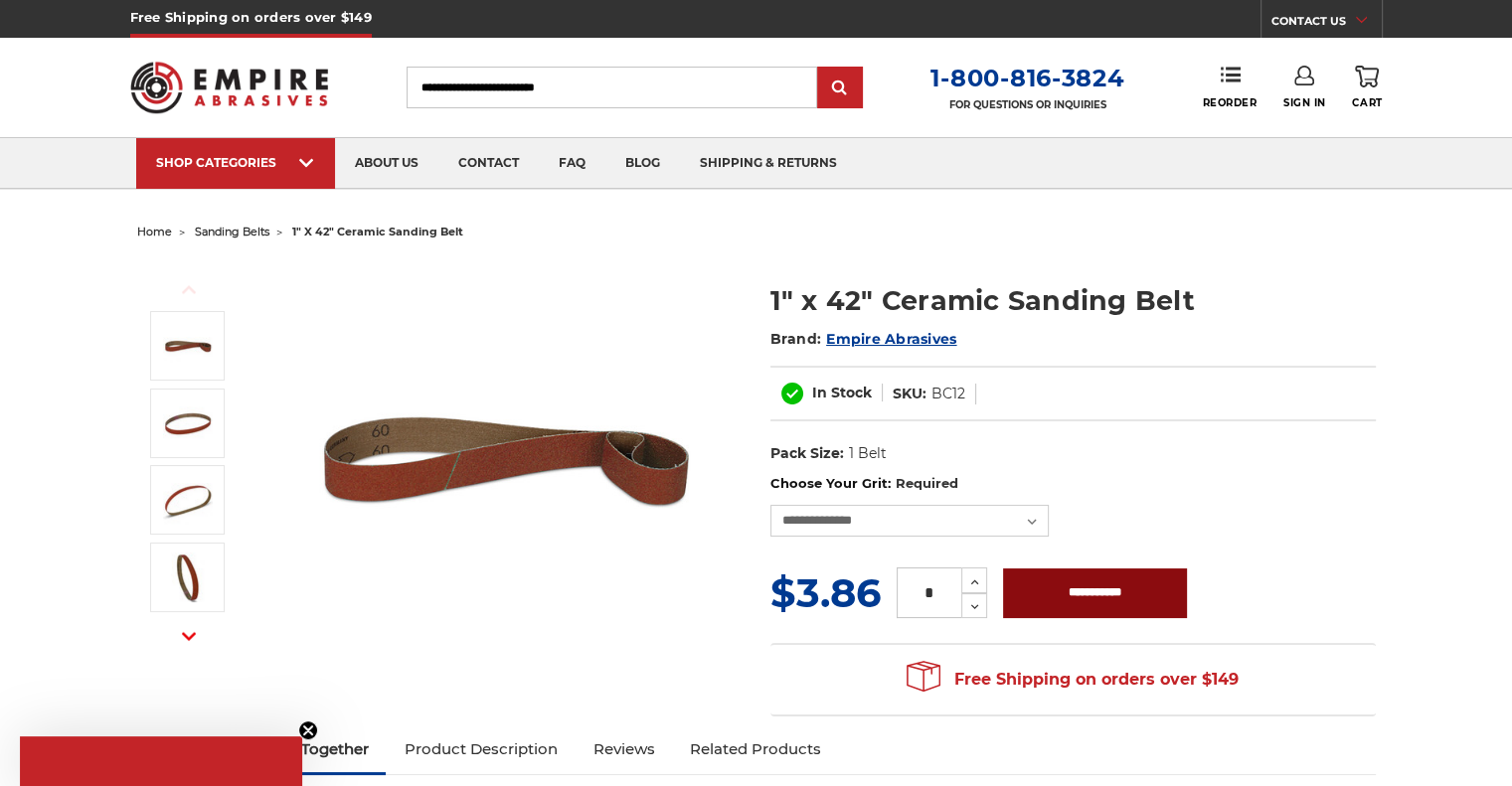 scroll, scrollTop: 368, scrollLeft: 0, axis: vertical 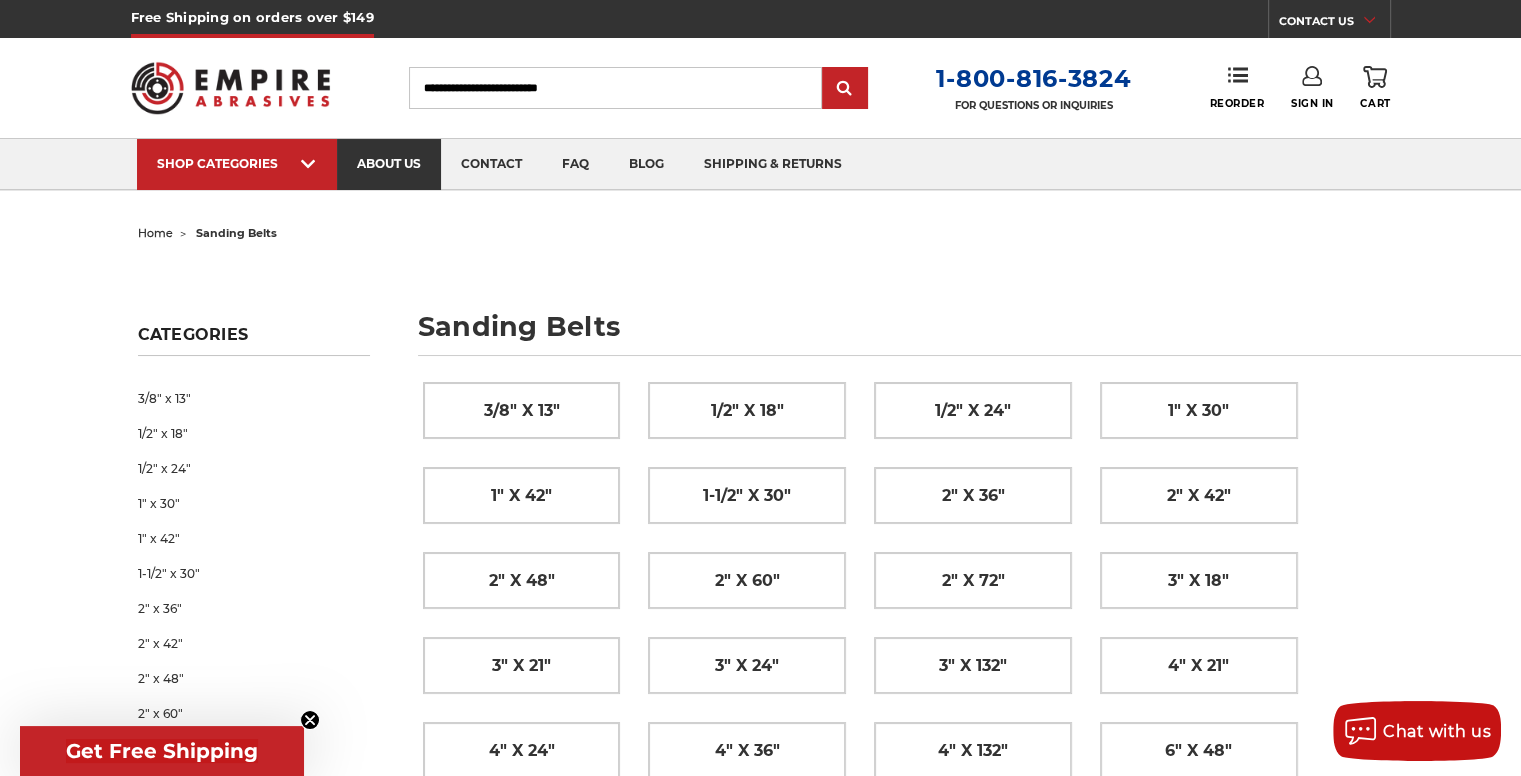 click on "about us" at bounding box center (389, 164) 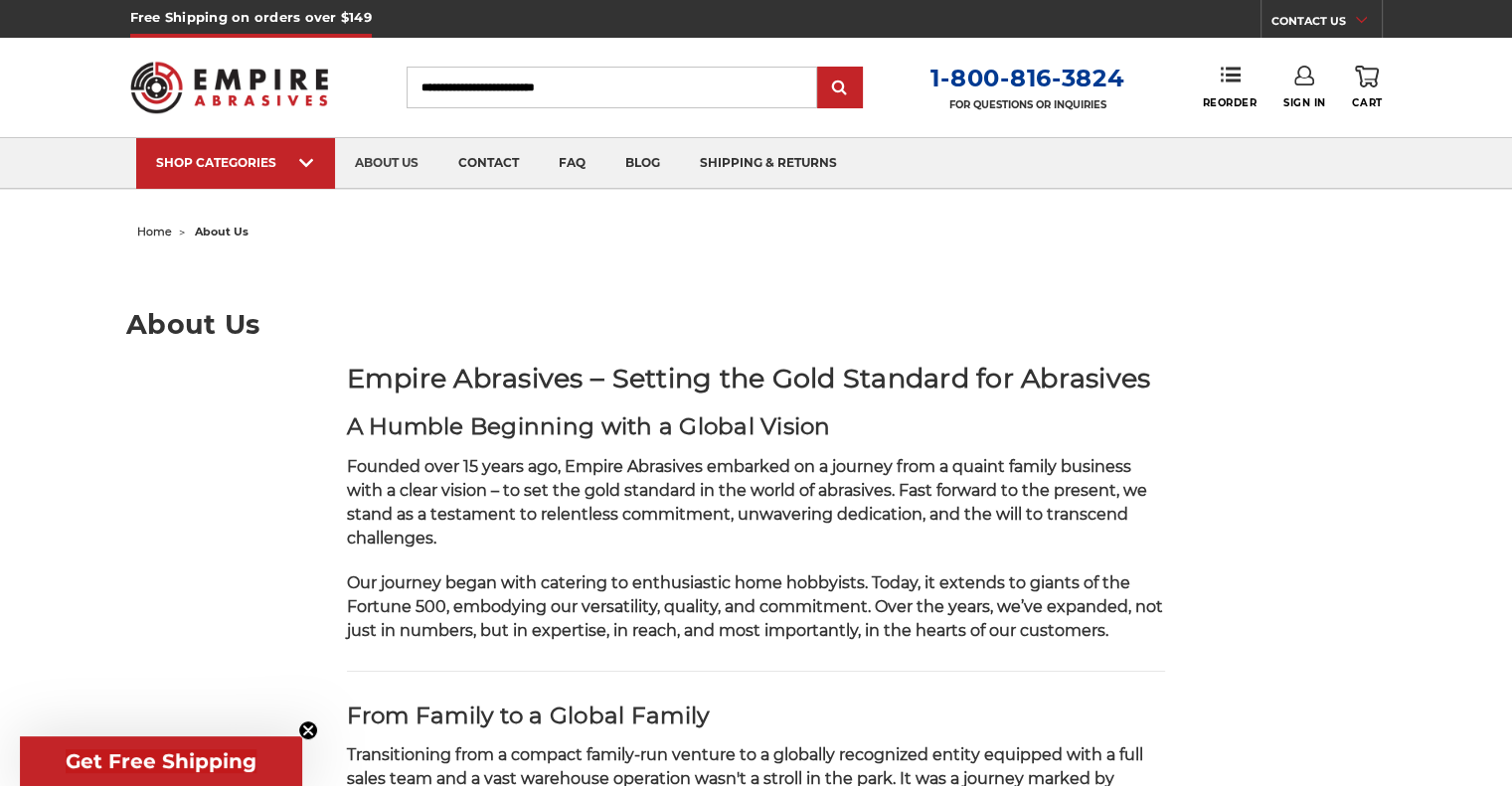 scroll, scrollTop: 509, scrollLeft: 0, axis: vertical 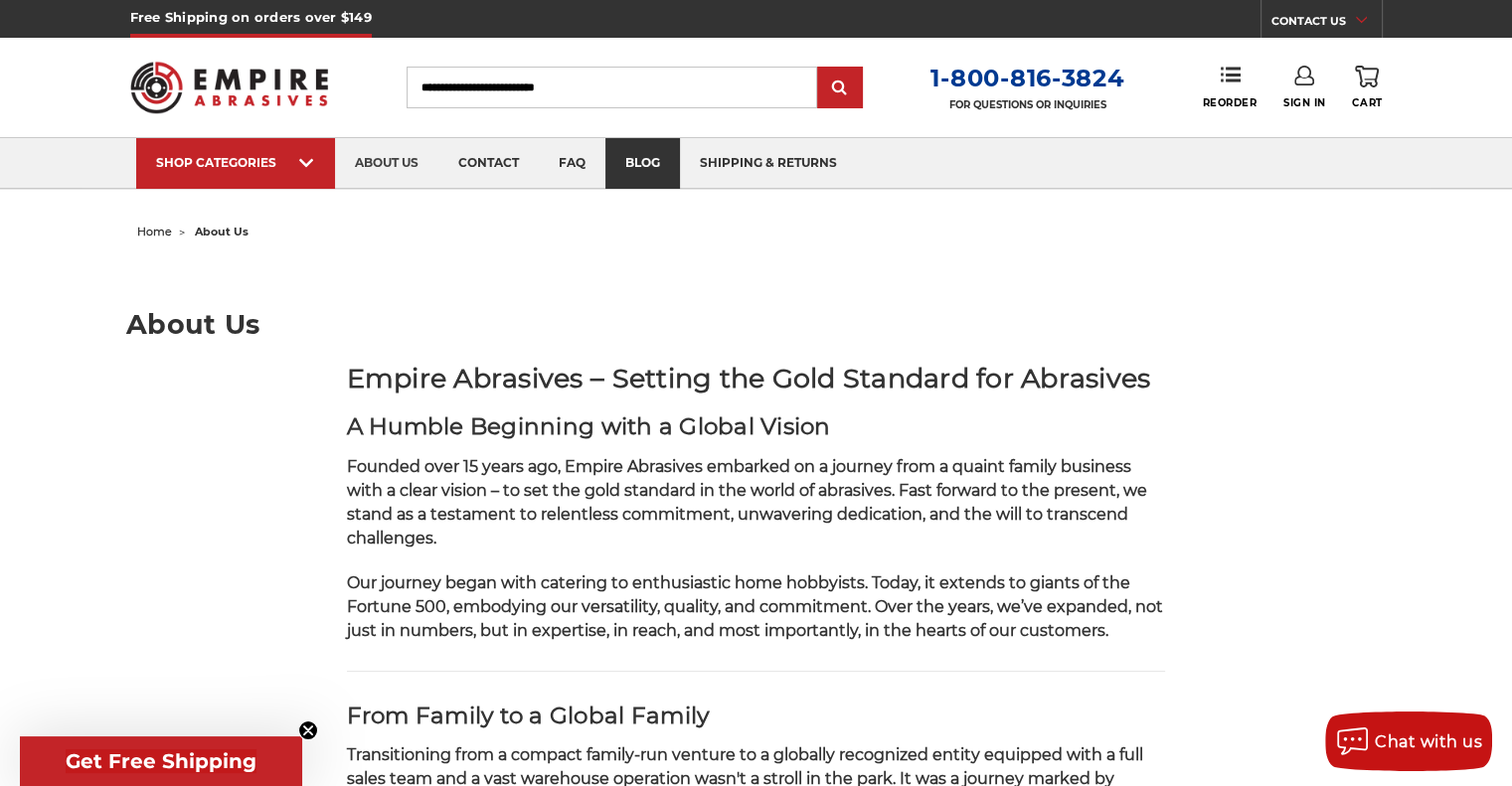 click on "blog" at bounding box center [642, 163] 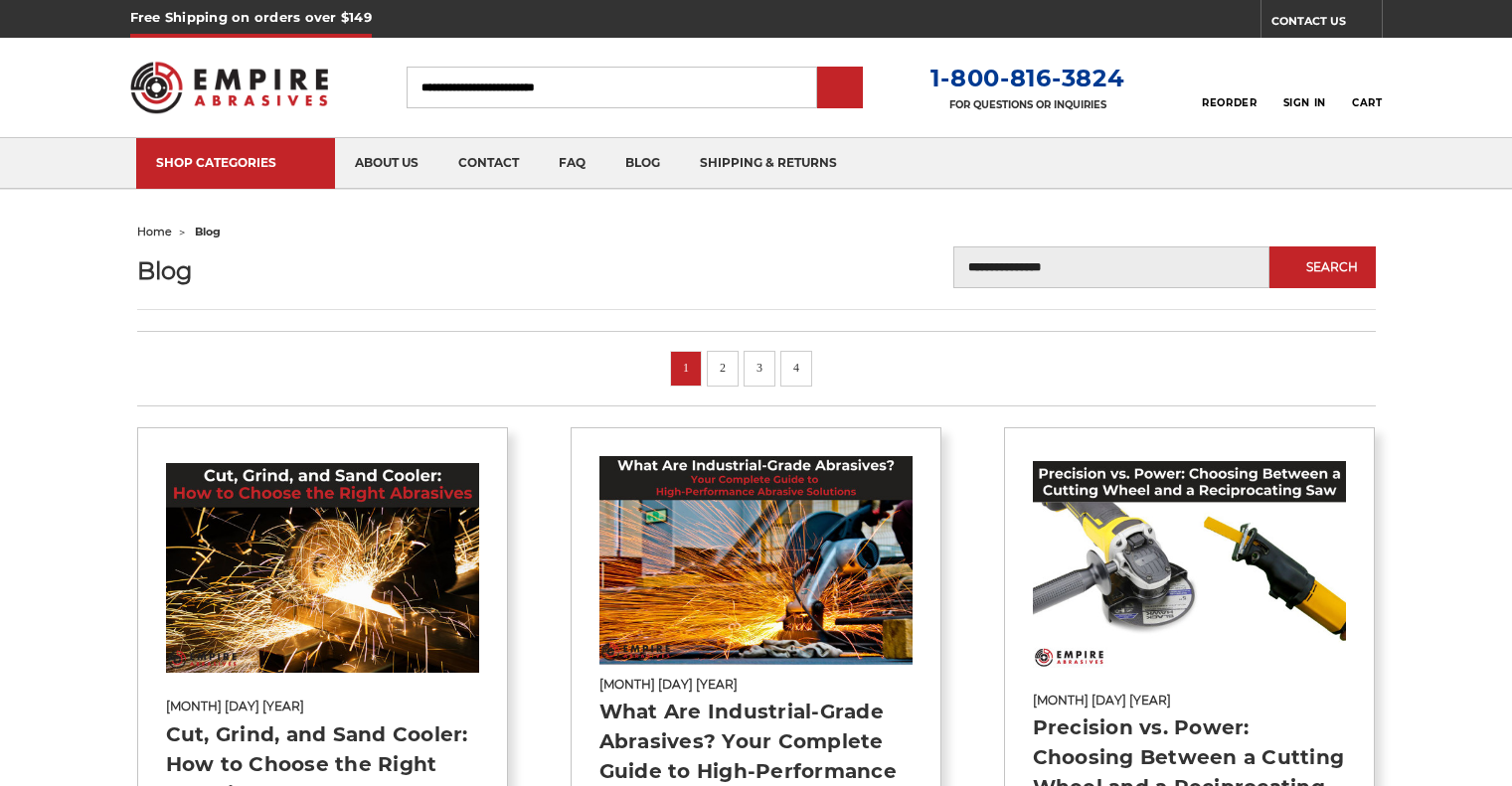 scroll, scrollTop: 0, scrollLeft: 0, axis: both 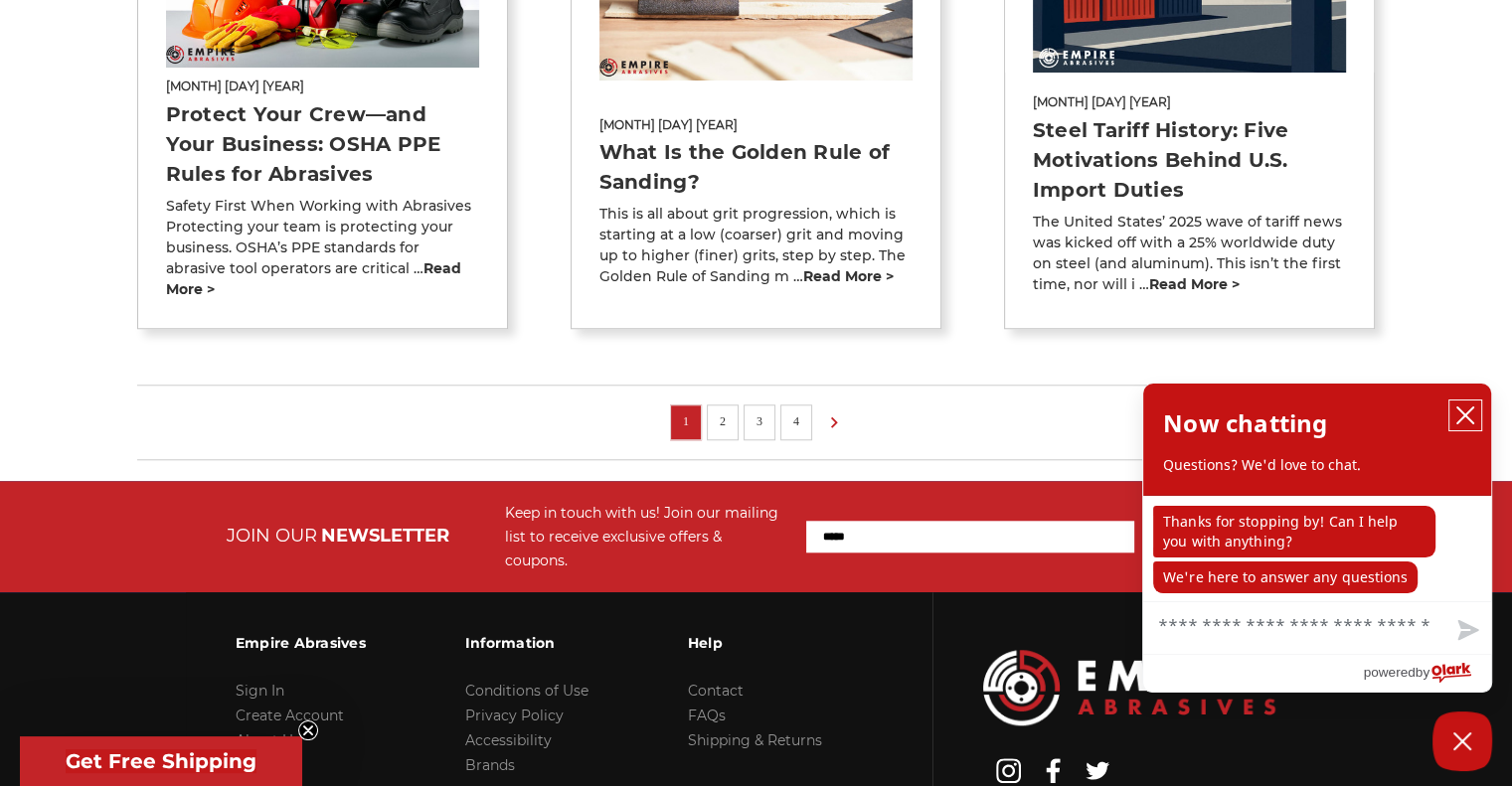 click 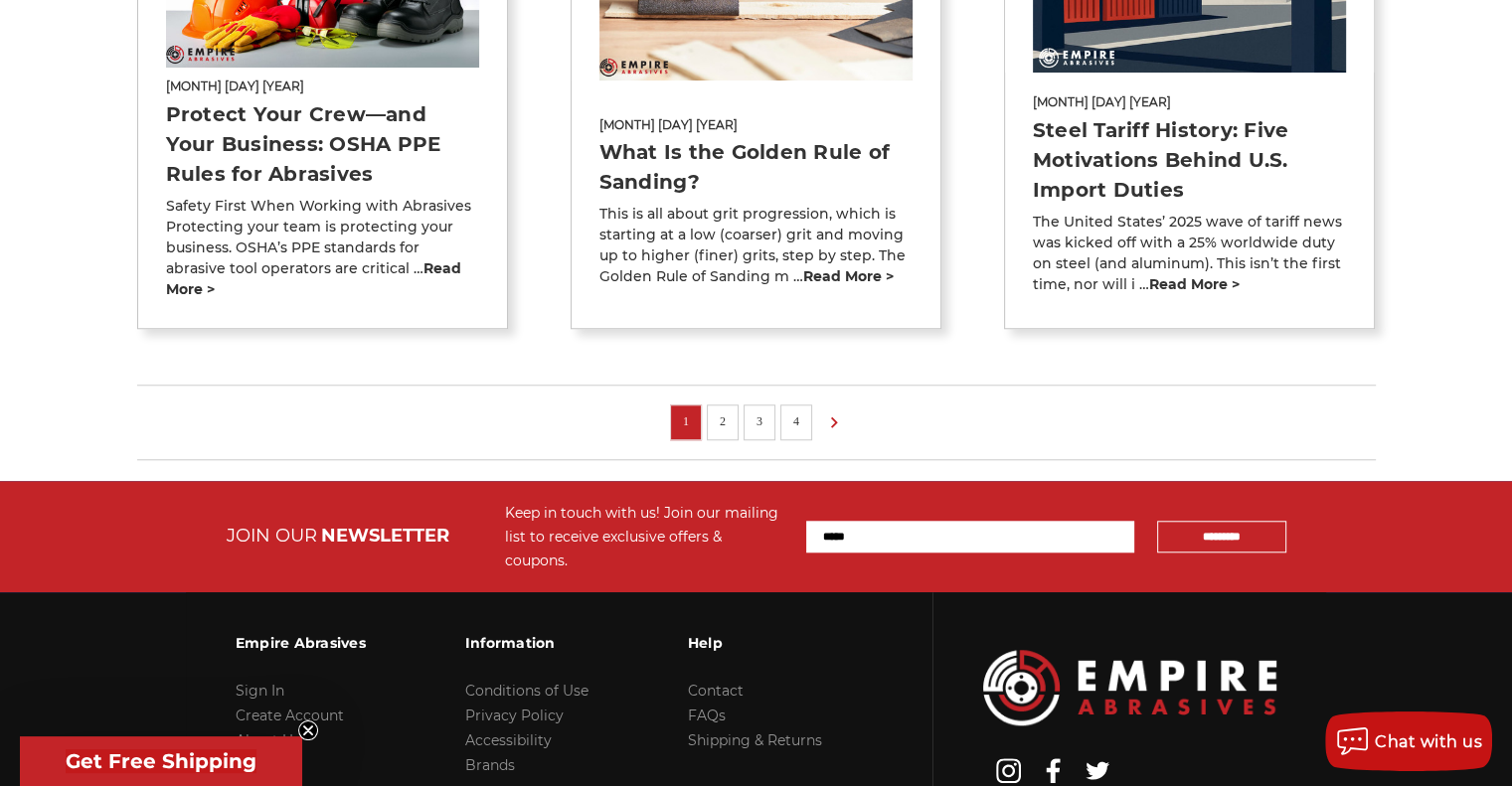 scroll, scrollTop: 1799, scrollLeft: 0, axis: vertical 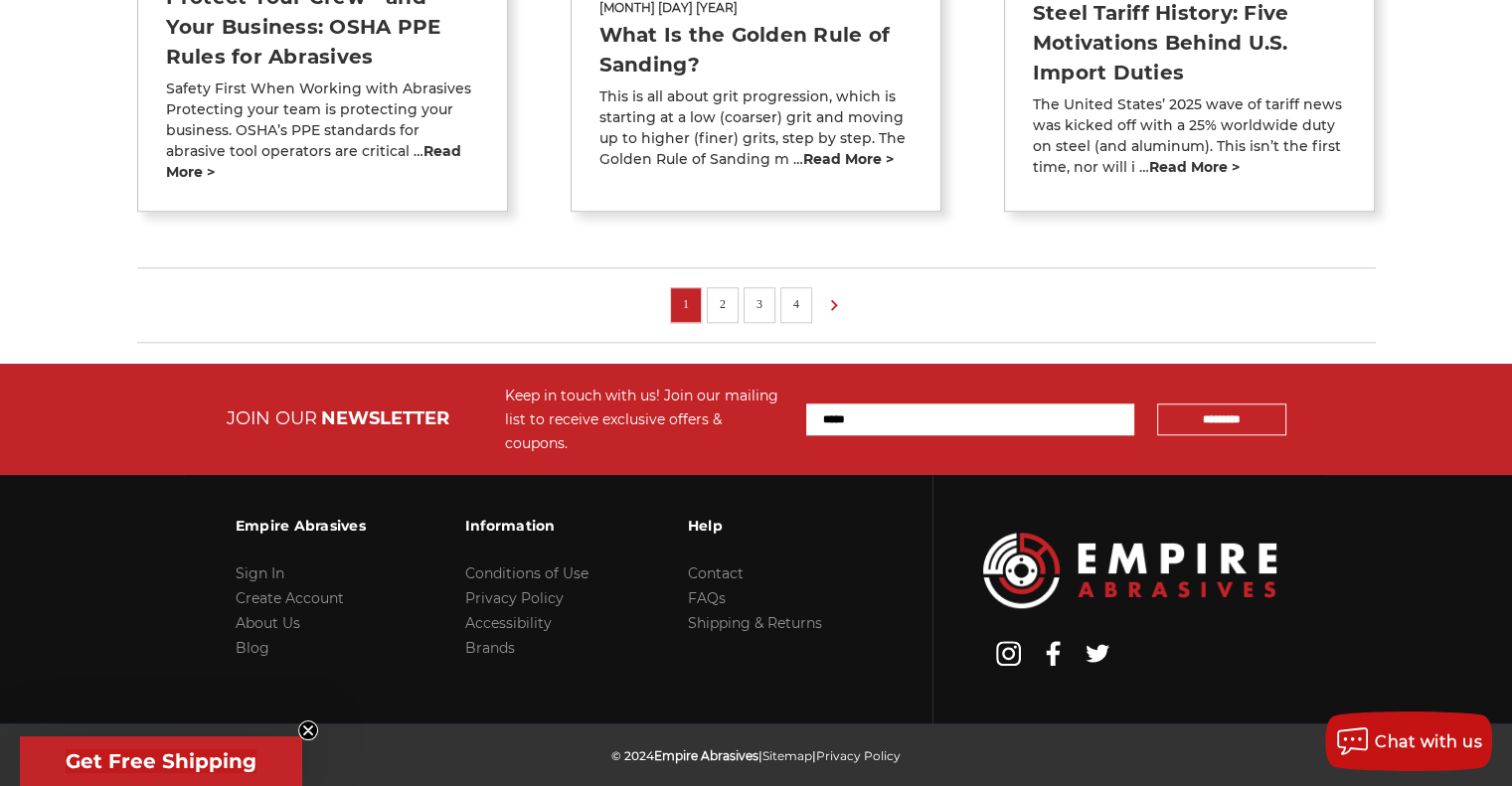click 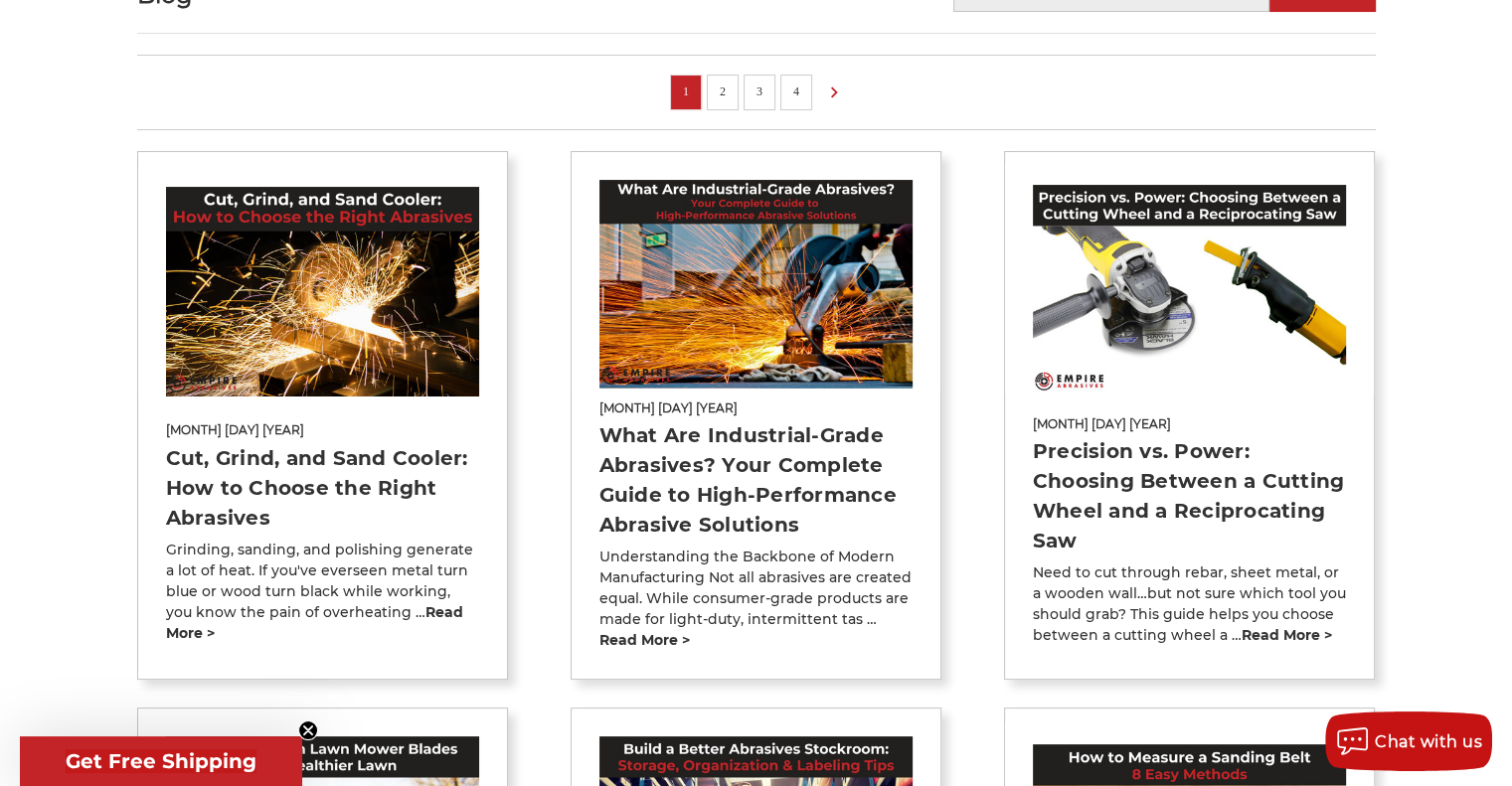 scroll, scrollTop: 0, scrollLeft: 0, axis: both 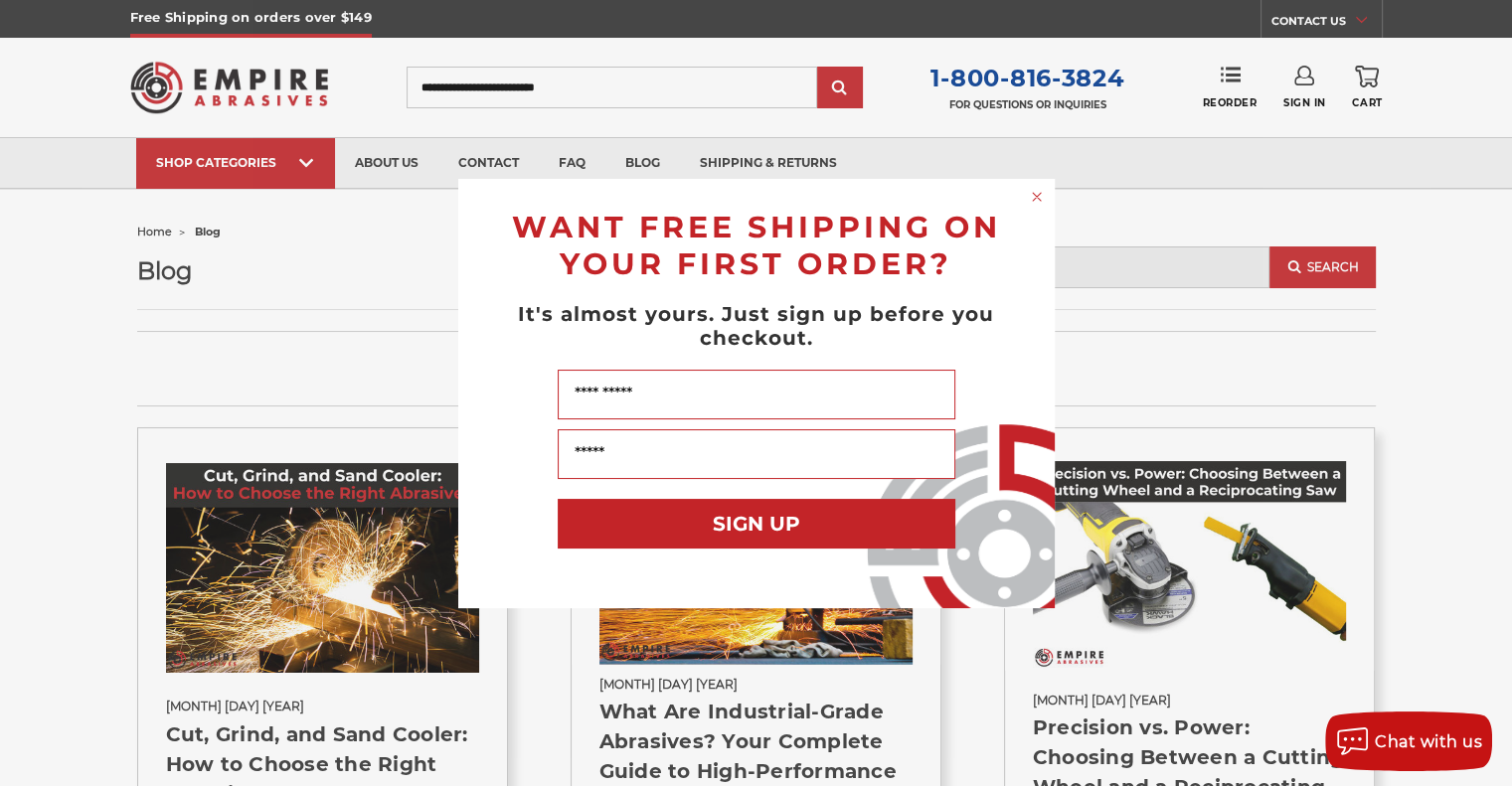 click 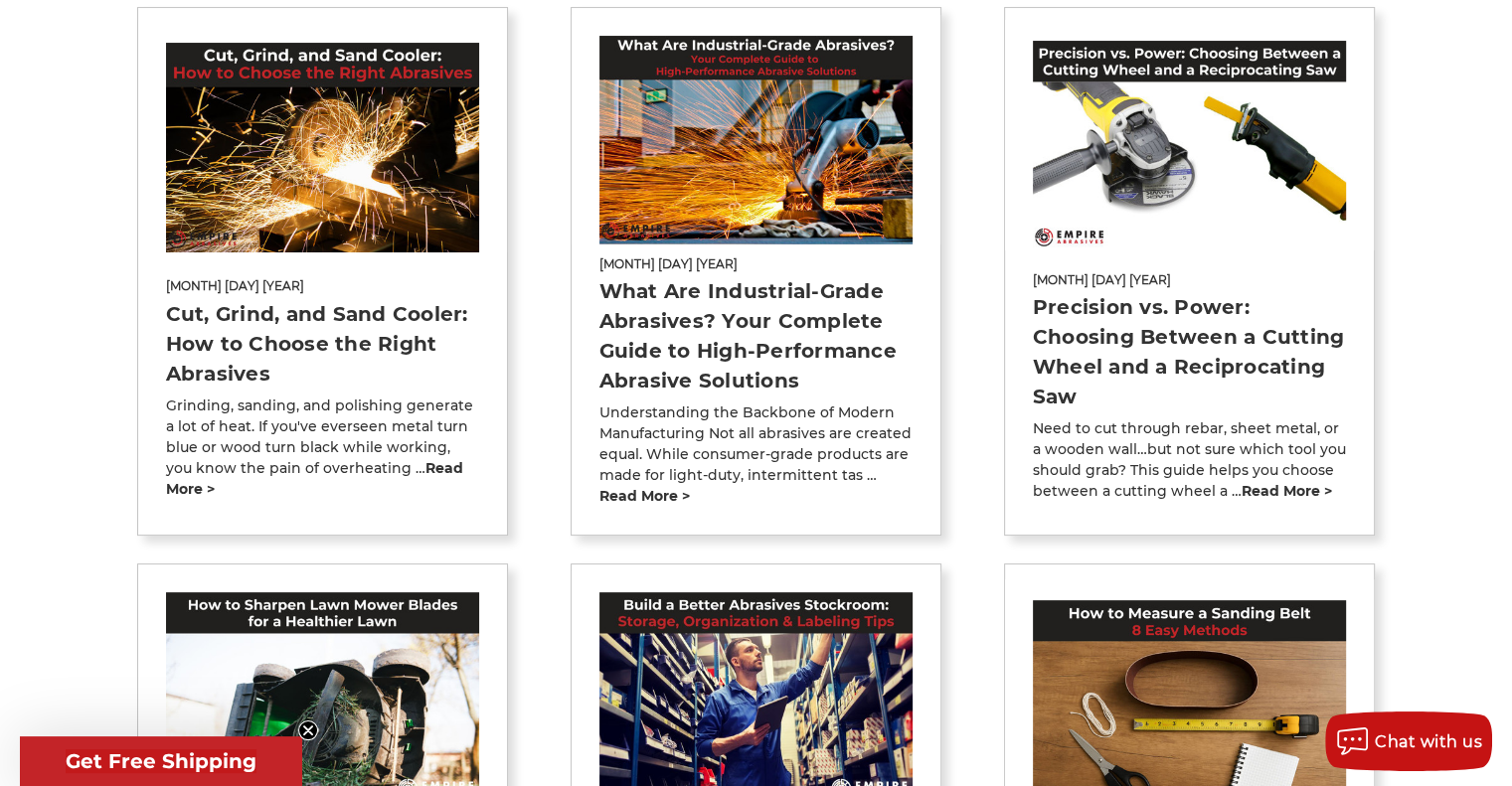 scroll, scrollTop: 0, scrollLeft: 0, axis: both 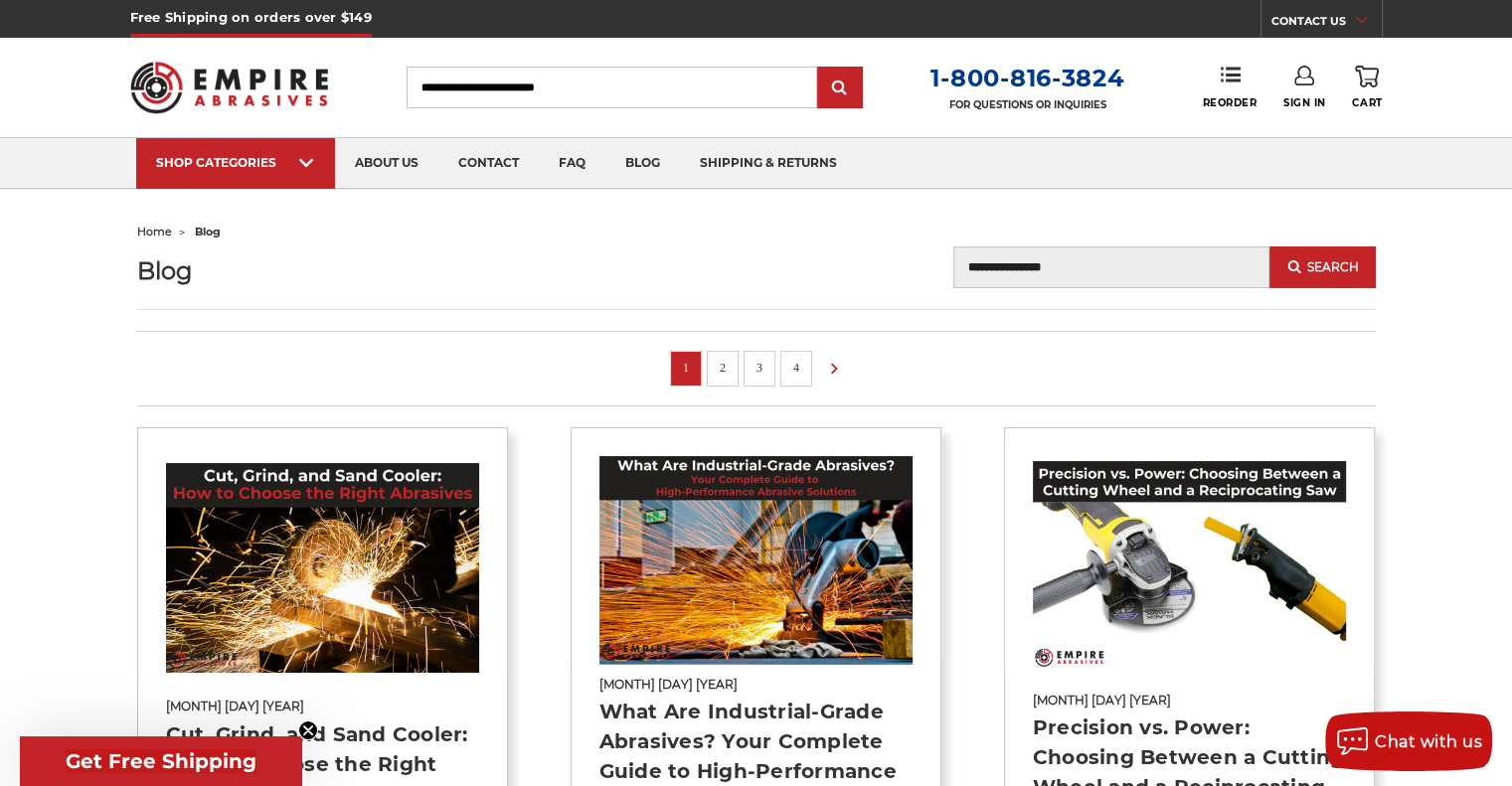 click at bounding box center [230, 87] 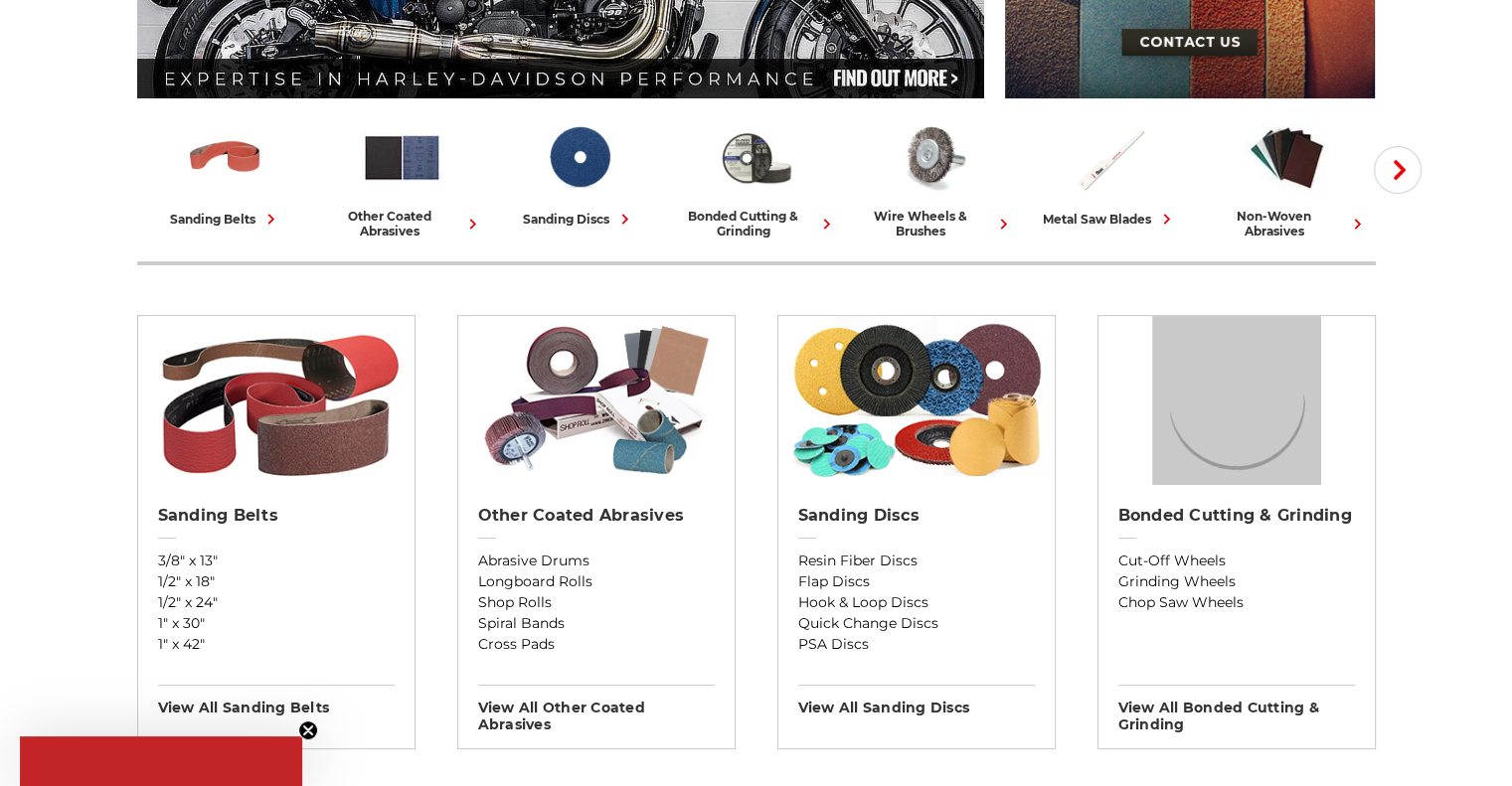 scroll, scrollTop: 580, scrollLeft: 0, axis: vertical 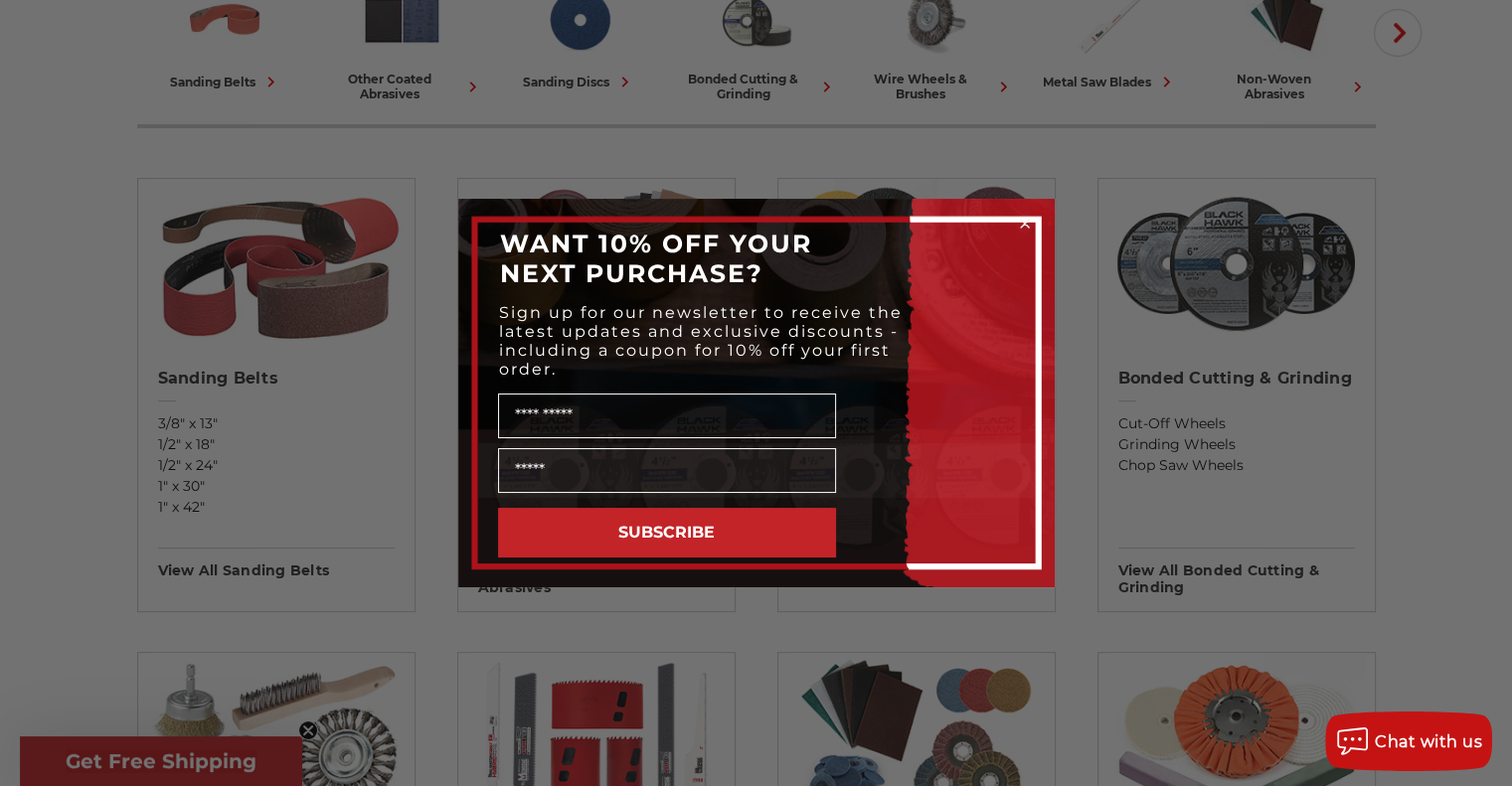 click 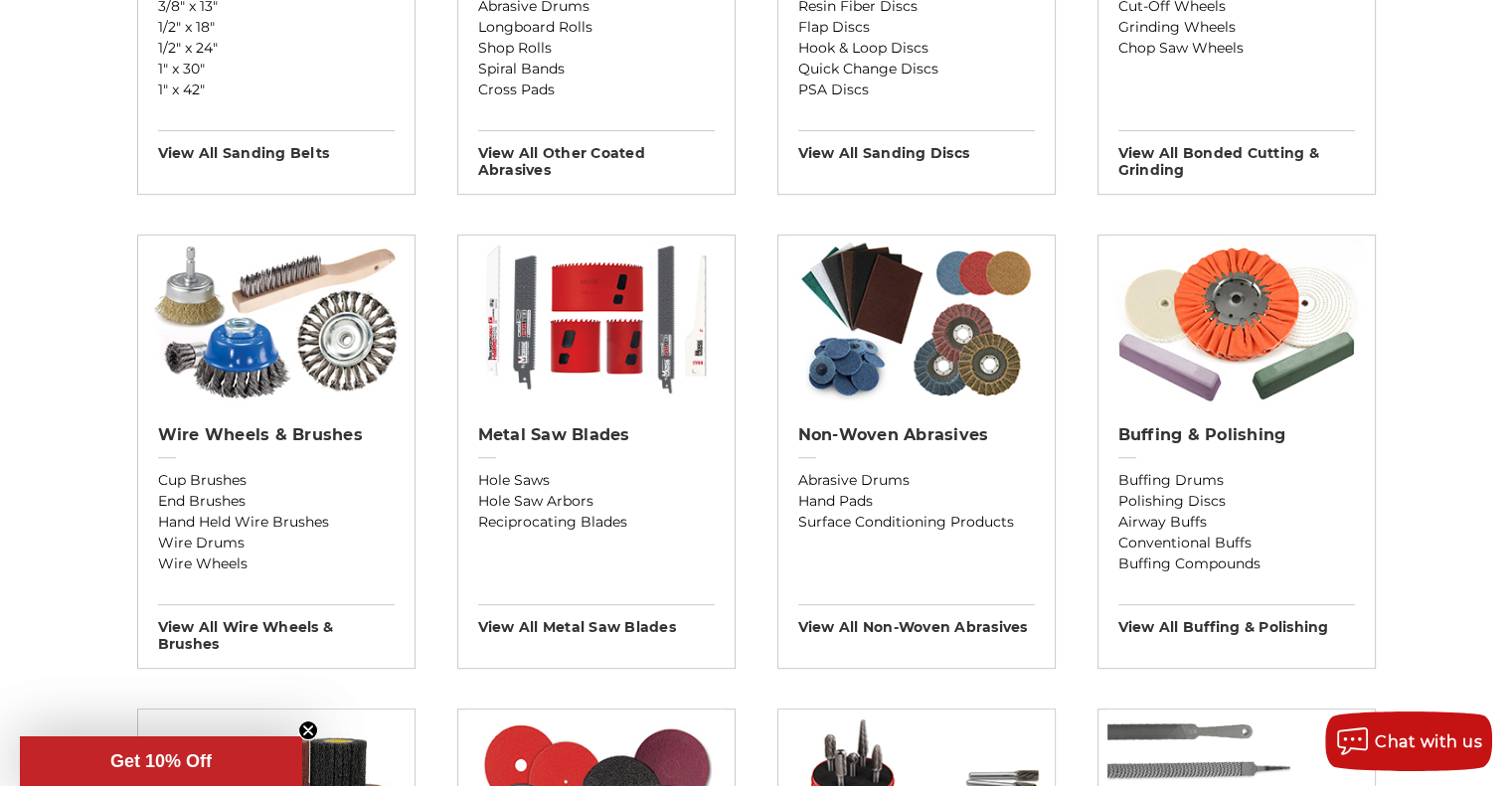 scroll, scrollTop: 1031, scrollLeft: 0, axis: vertical 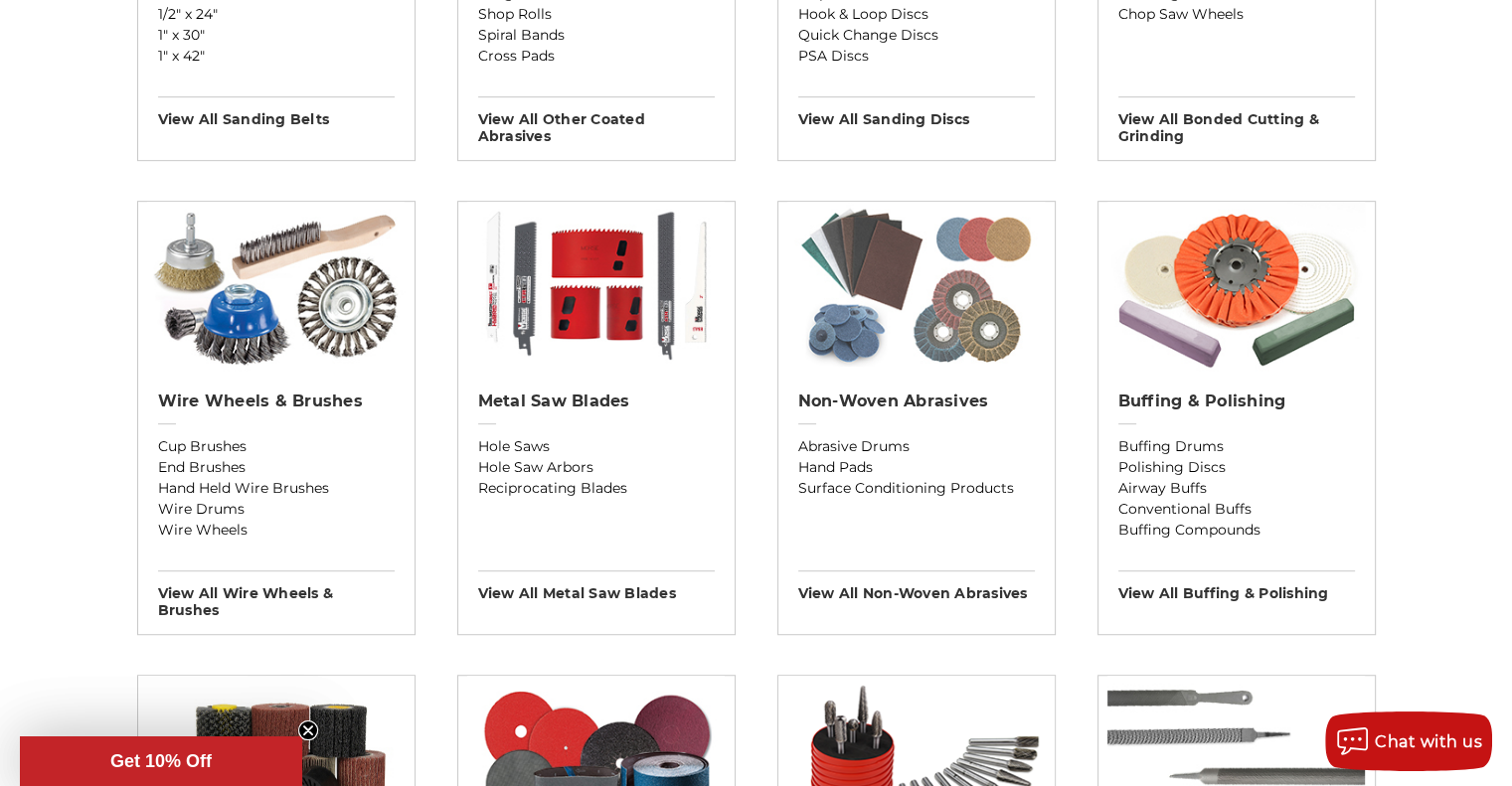 click at bounding box center [916, 286] 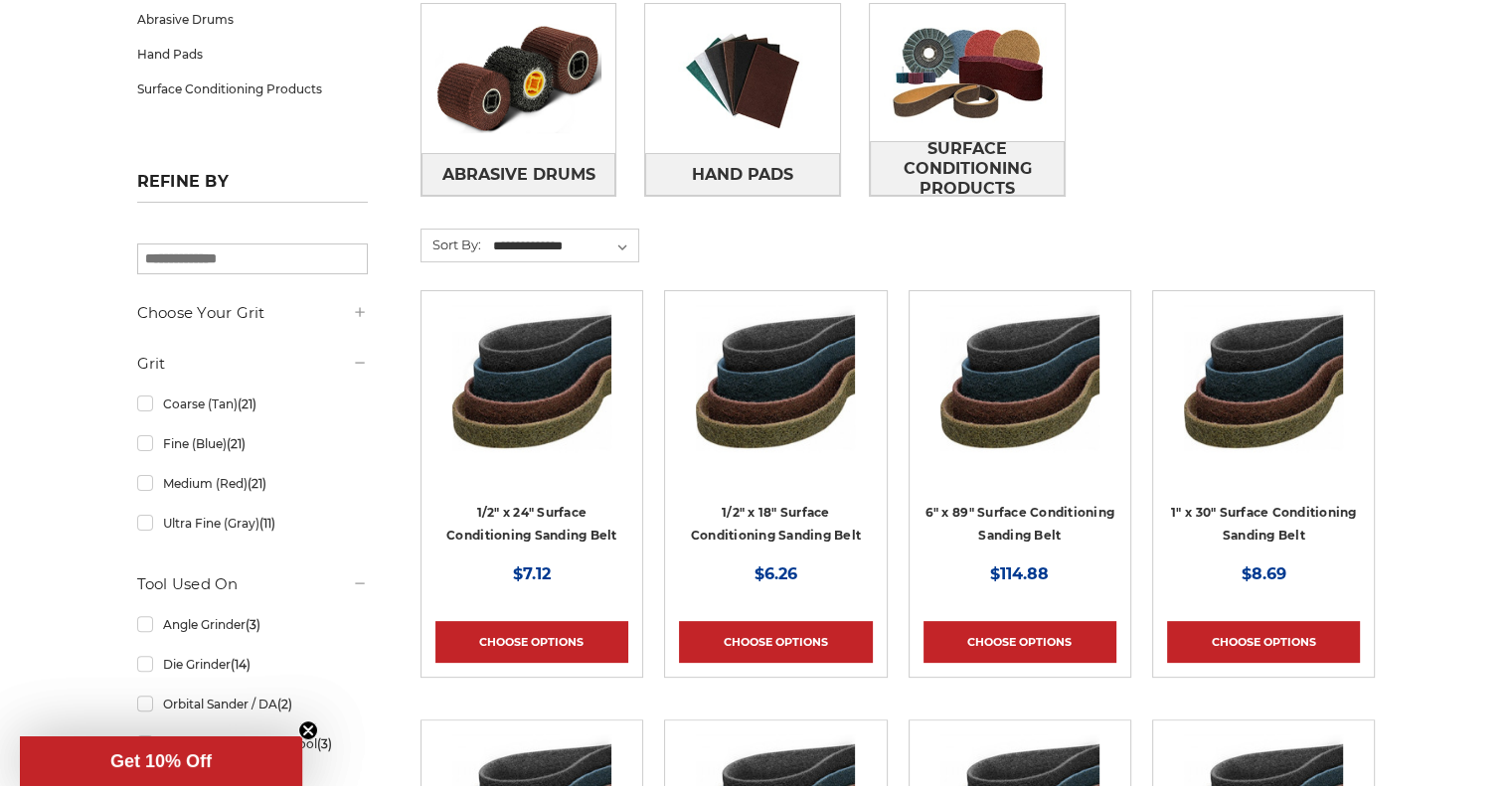 scroll, scrollTop: 378, scrollLeft: 0, axis: vertical 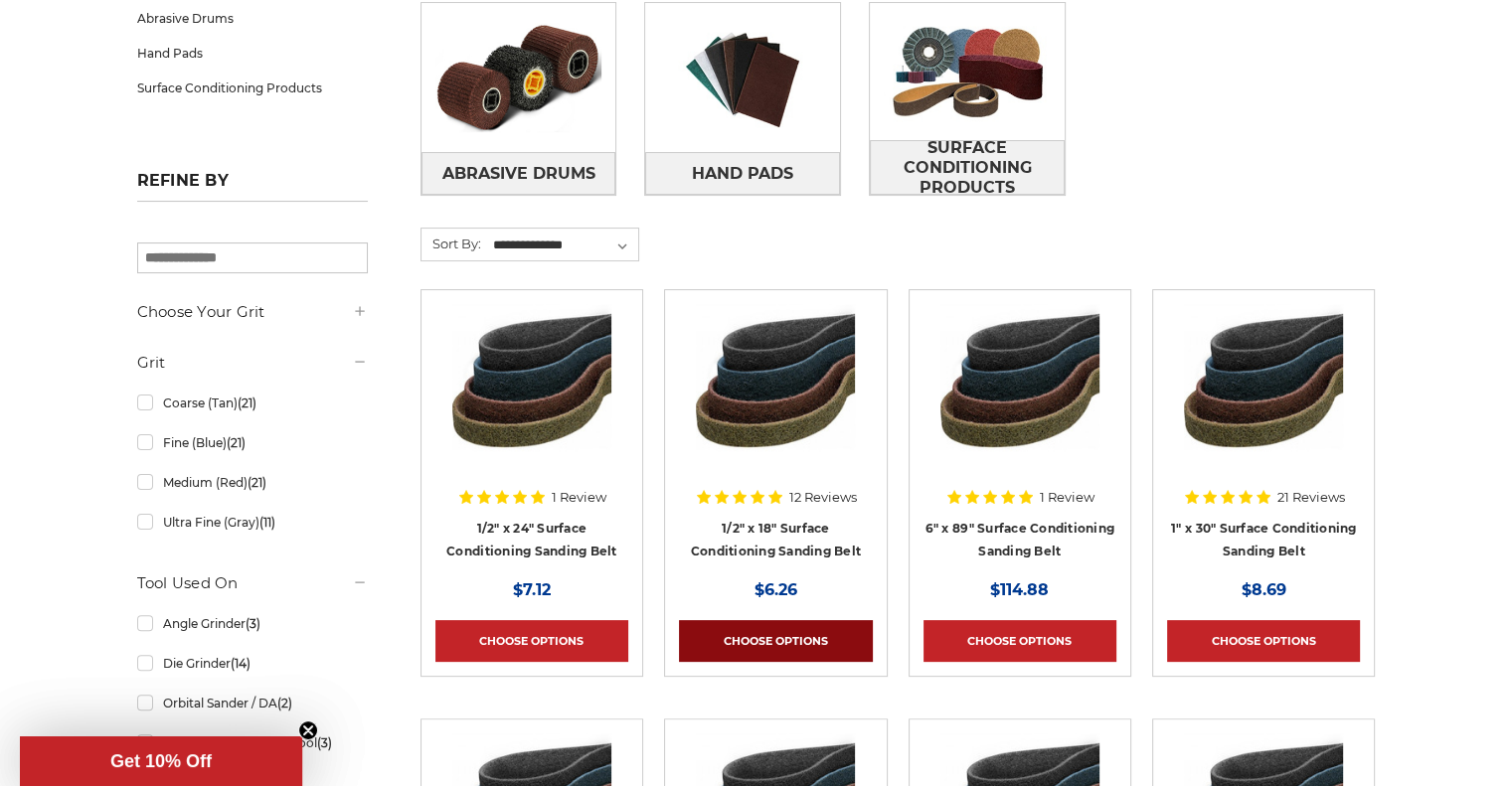click on "Choose Options" at bounding box center (775, 641) 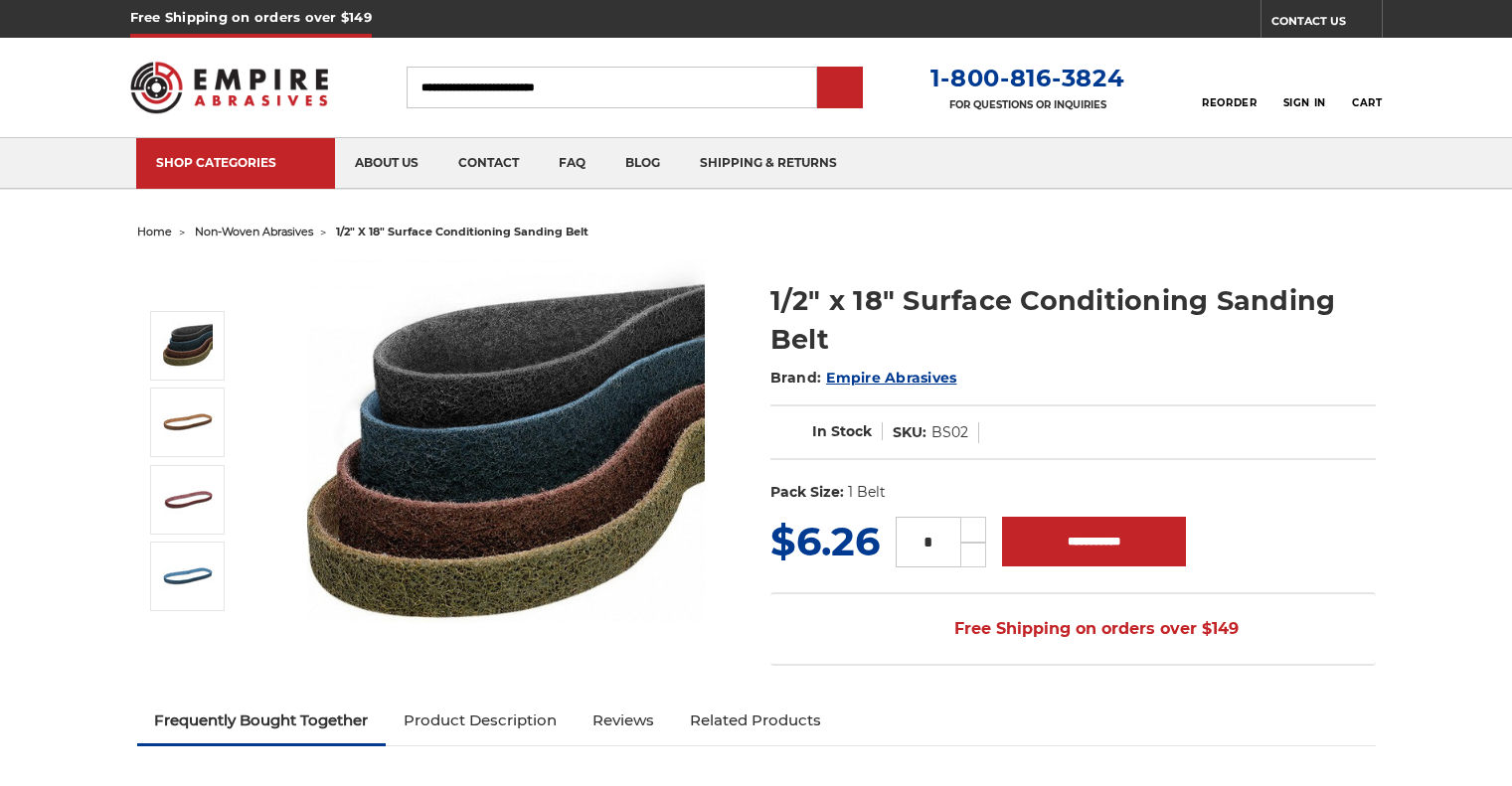 scroll, scrollTop: 0, scrollLeft: 0, axis: both 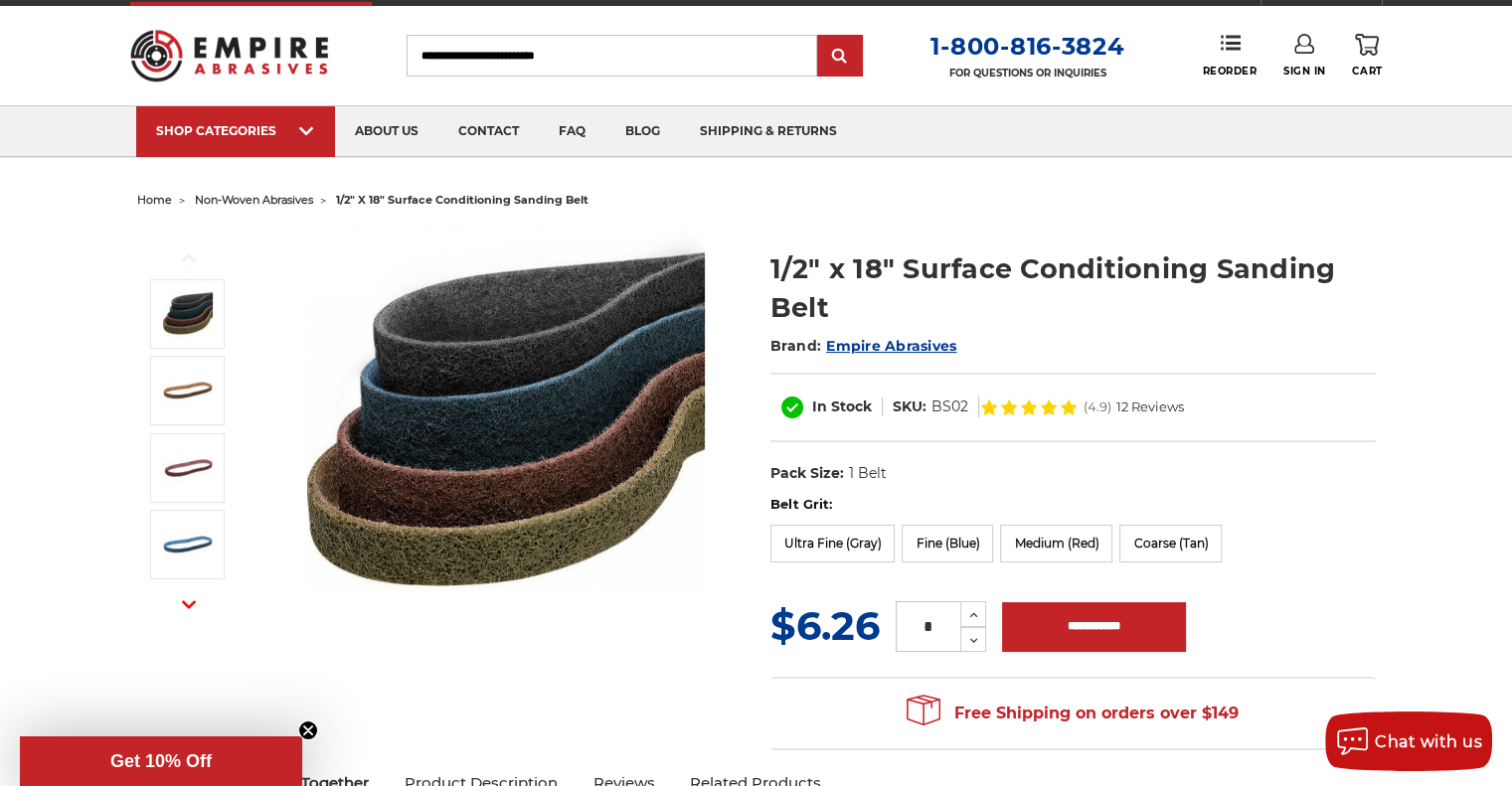 click on "Get 10% Off" at bounding box center (161, 761) 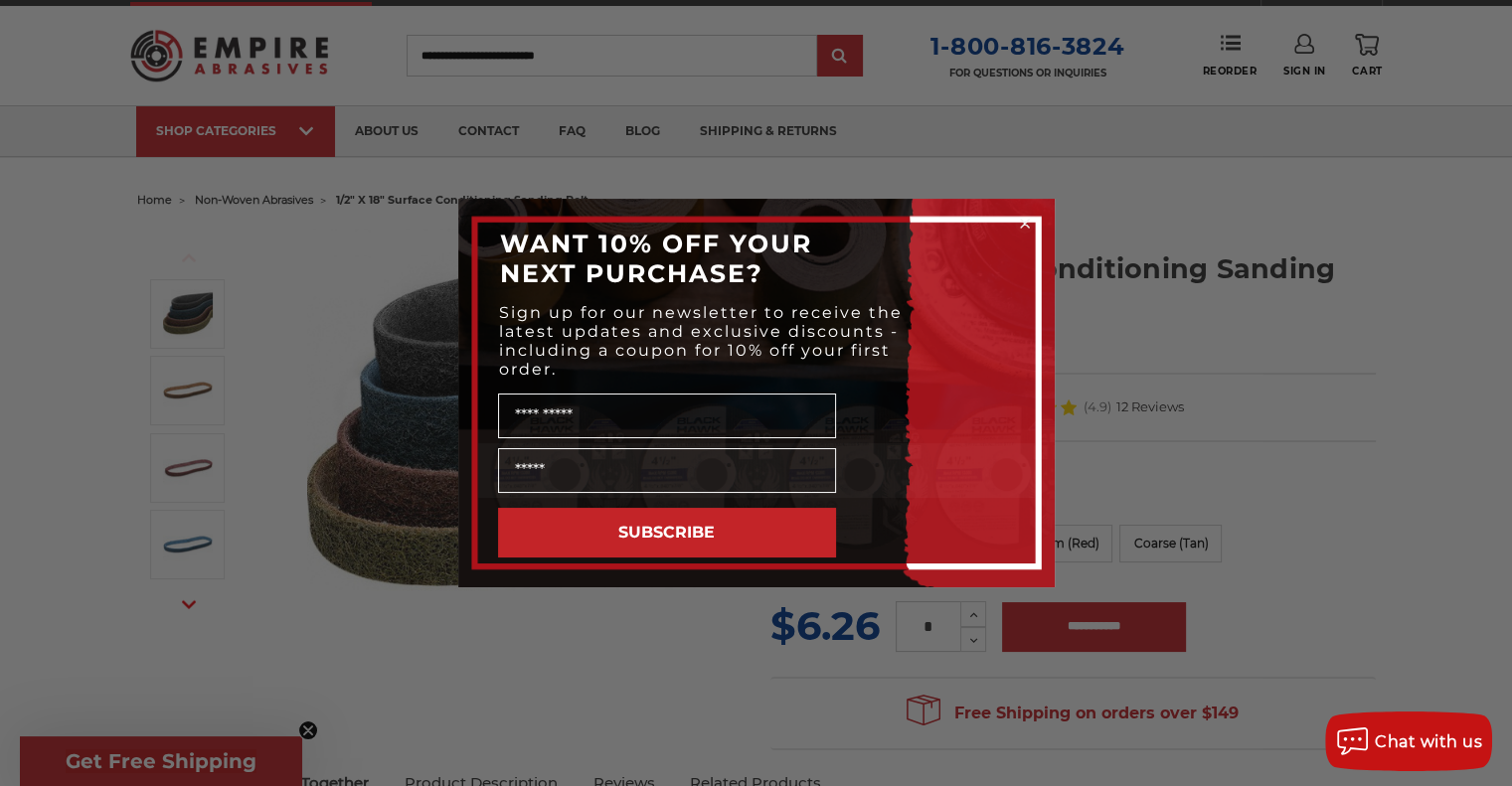 click 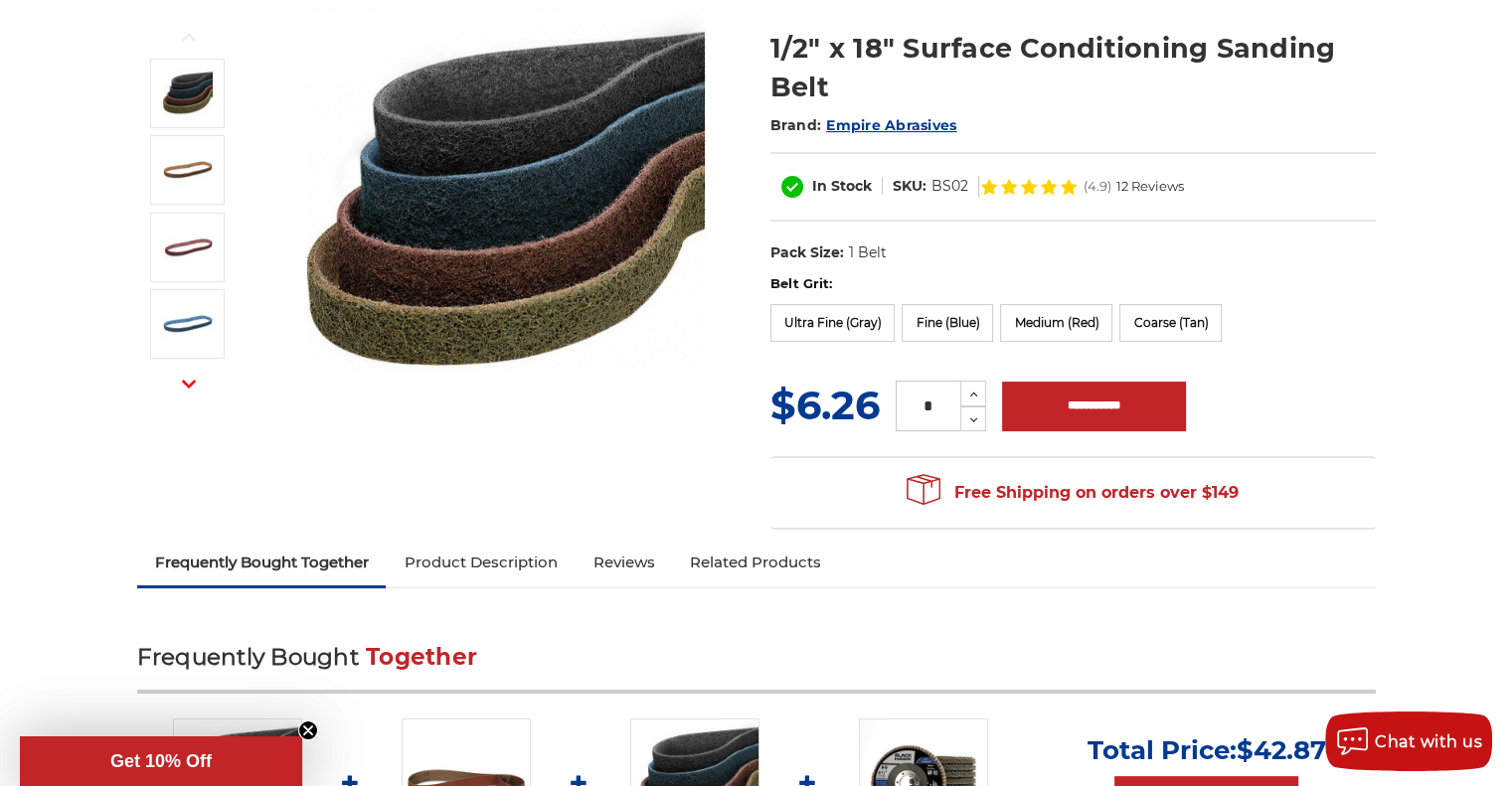 scroll, scrollTop: 0, scrollLeft: 0, axis: both 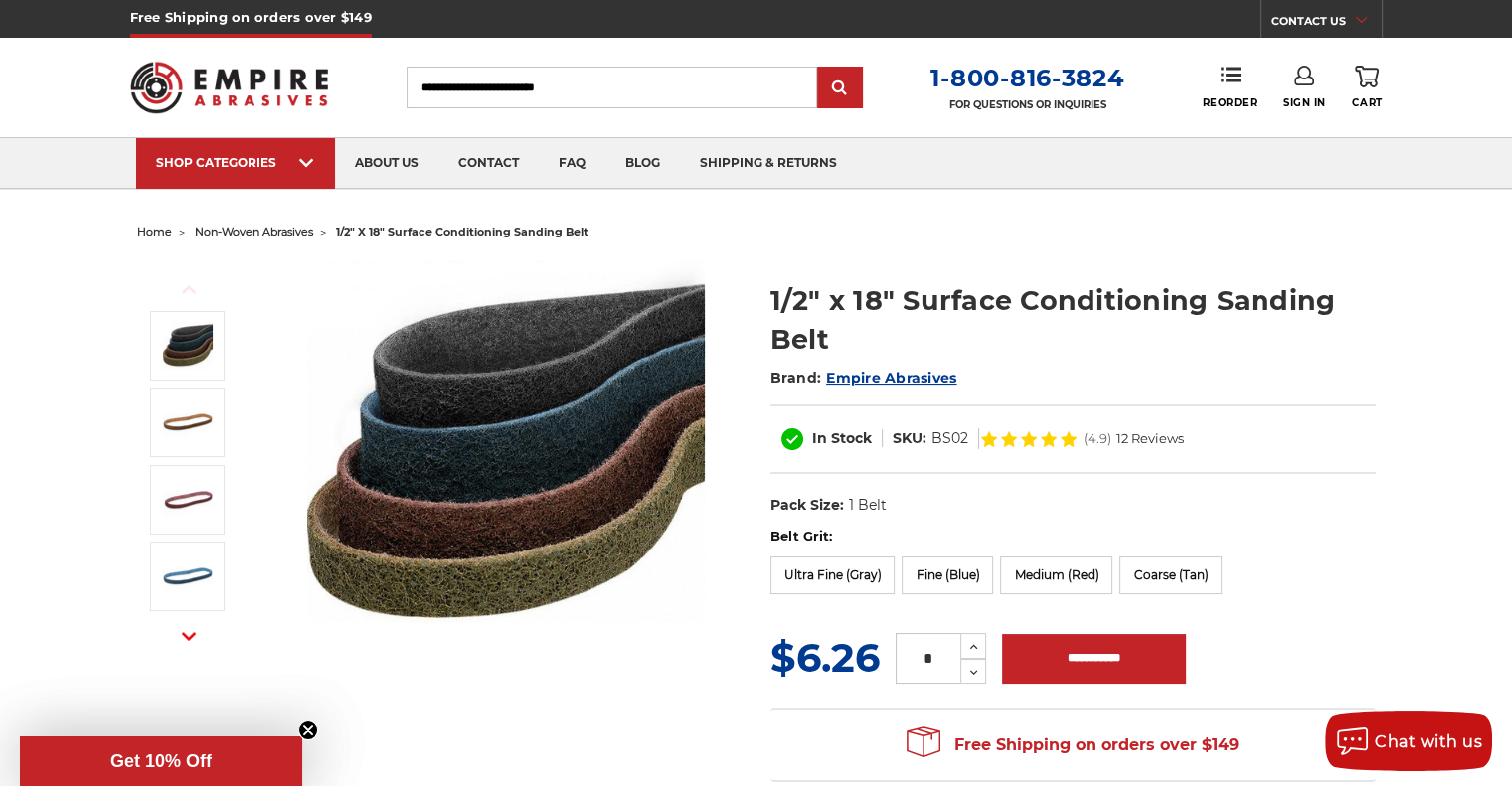click at bounding box center (230, 87) 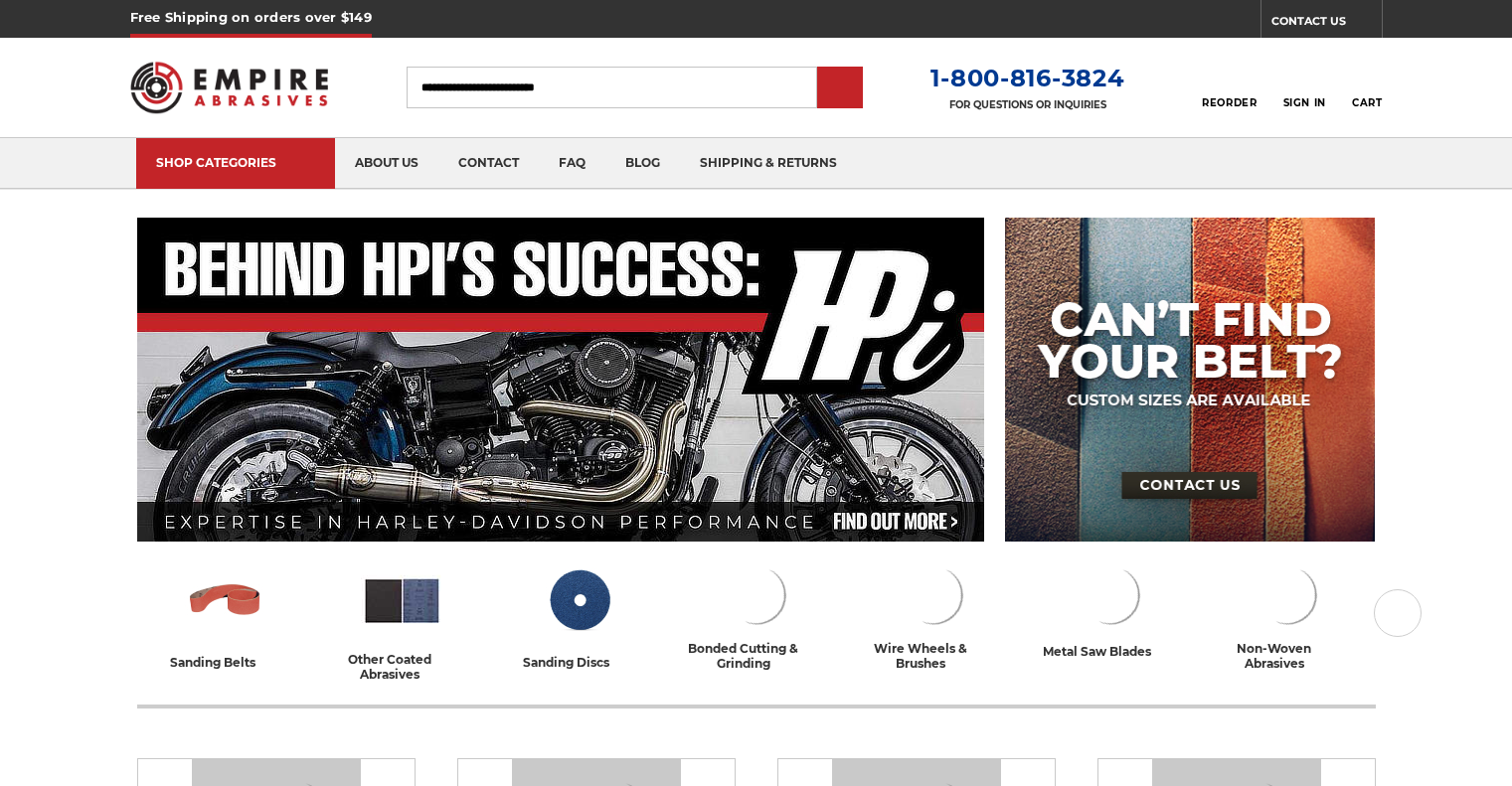 scroll, scrollTop: 0, scrollLeft: 0, axis: both 